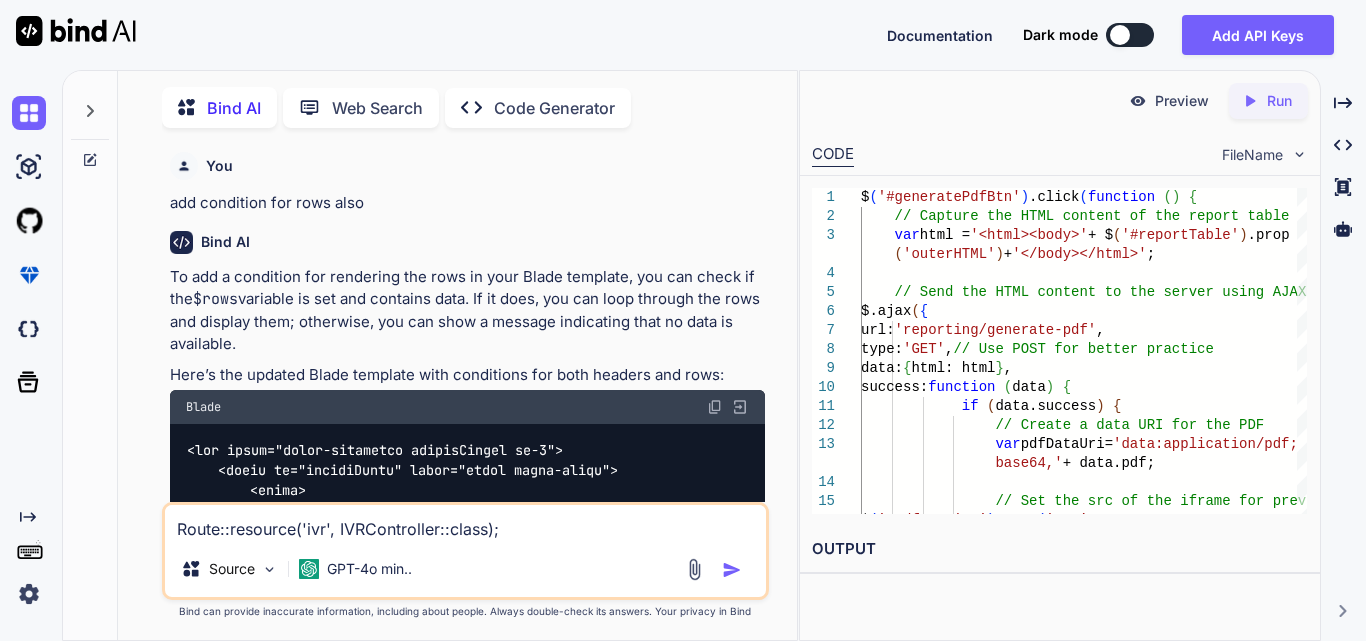scroll, scrollTop: 0, scrollLeft: 0, axis: both 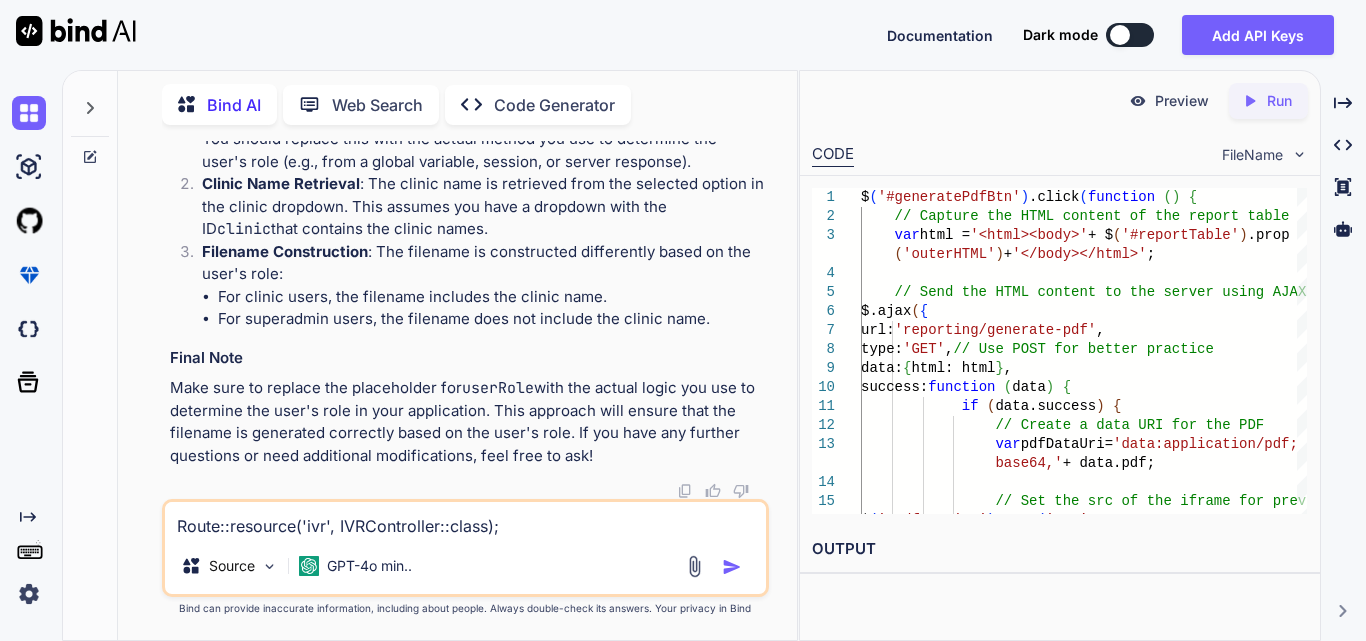 type on "Route::resource('ivr', IVRController::class);" 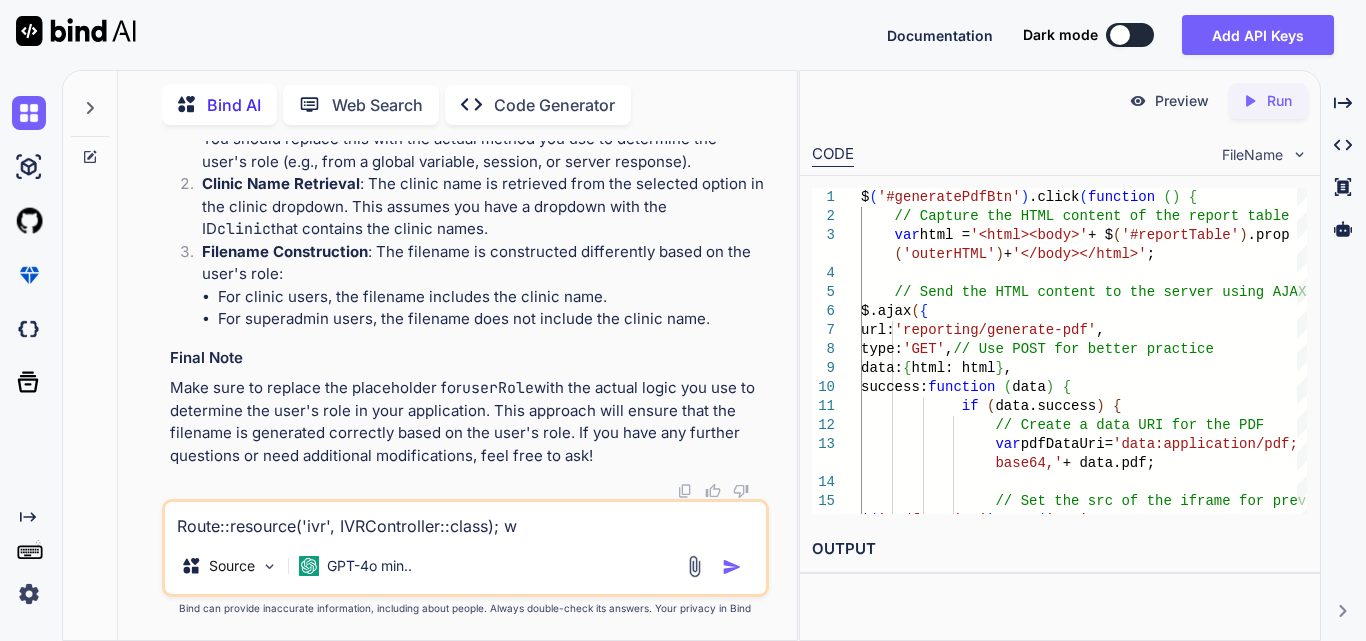 type on "Route::resource('ivr', IVRController::class); wh" 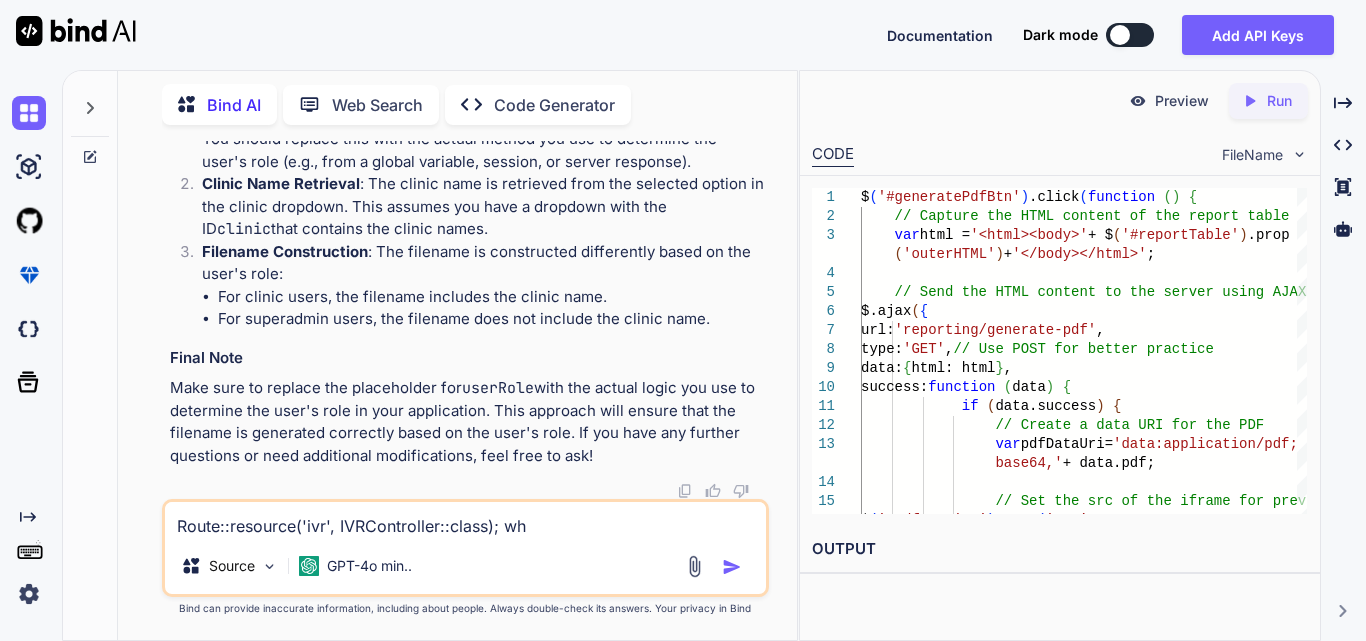 type on "Route::resource('ivr', IVRController::class); wha" 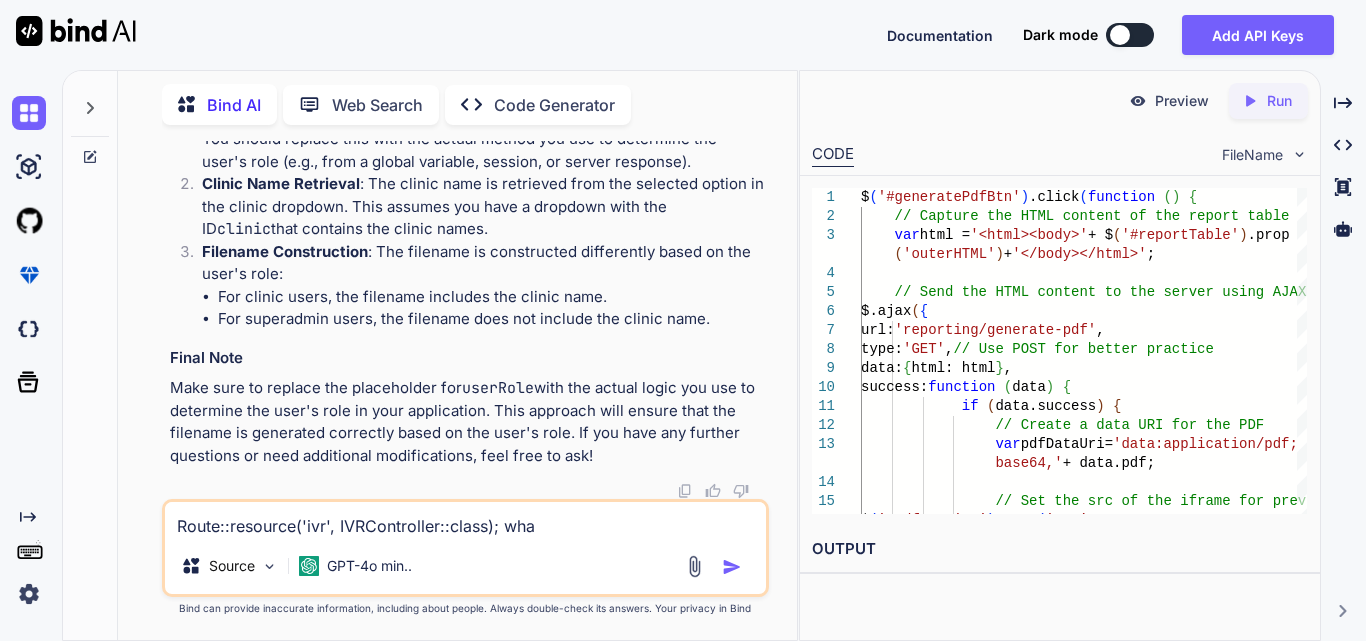 type on "Route::resource('ivr', IVRController::class); what" 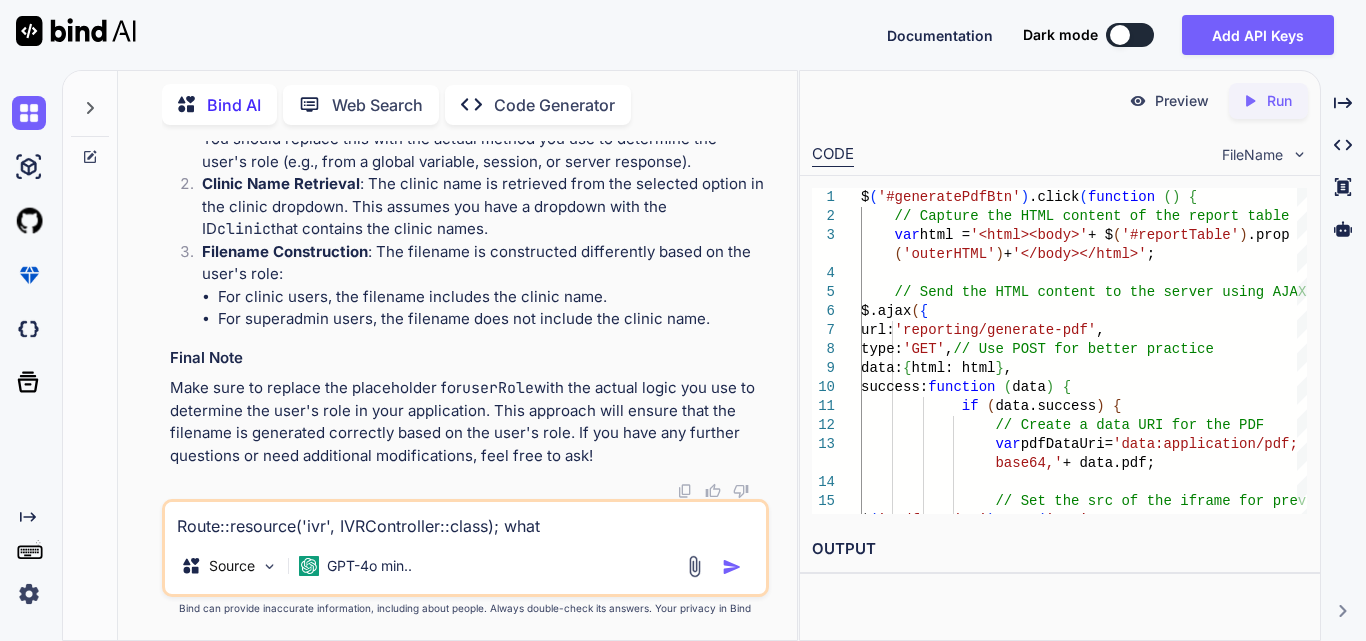 type on "Route::resource('ivr', IVRController::class); what" 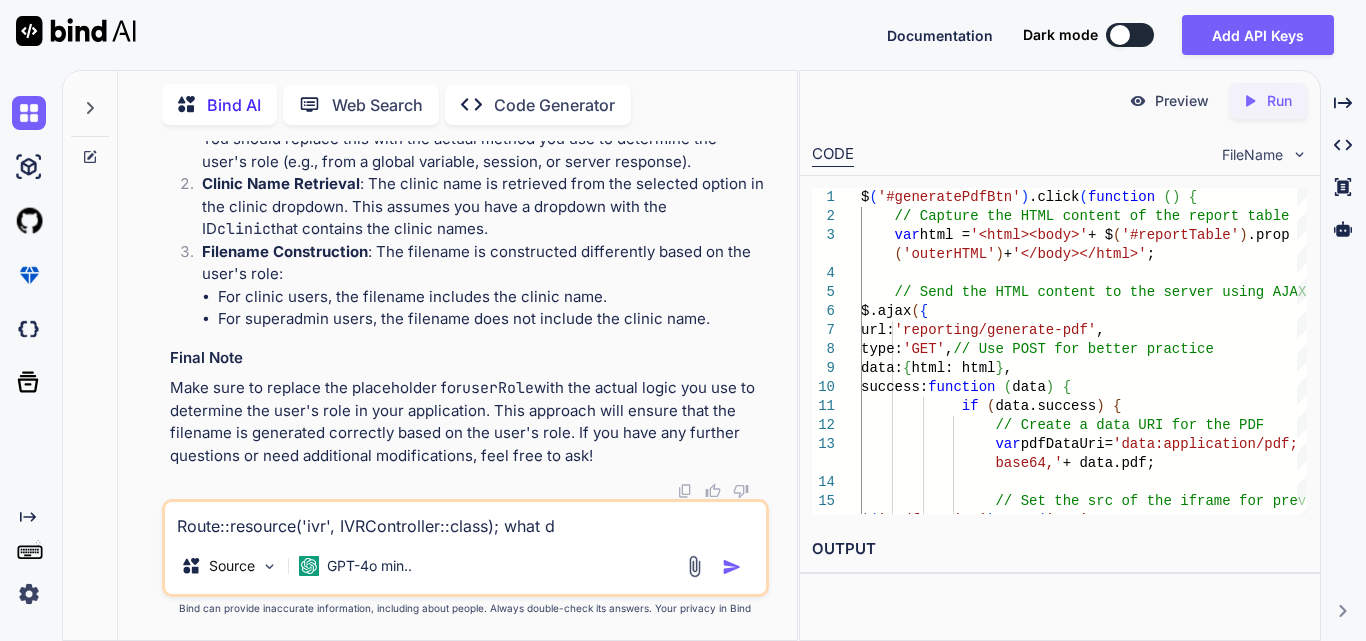 type on "x" 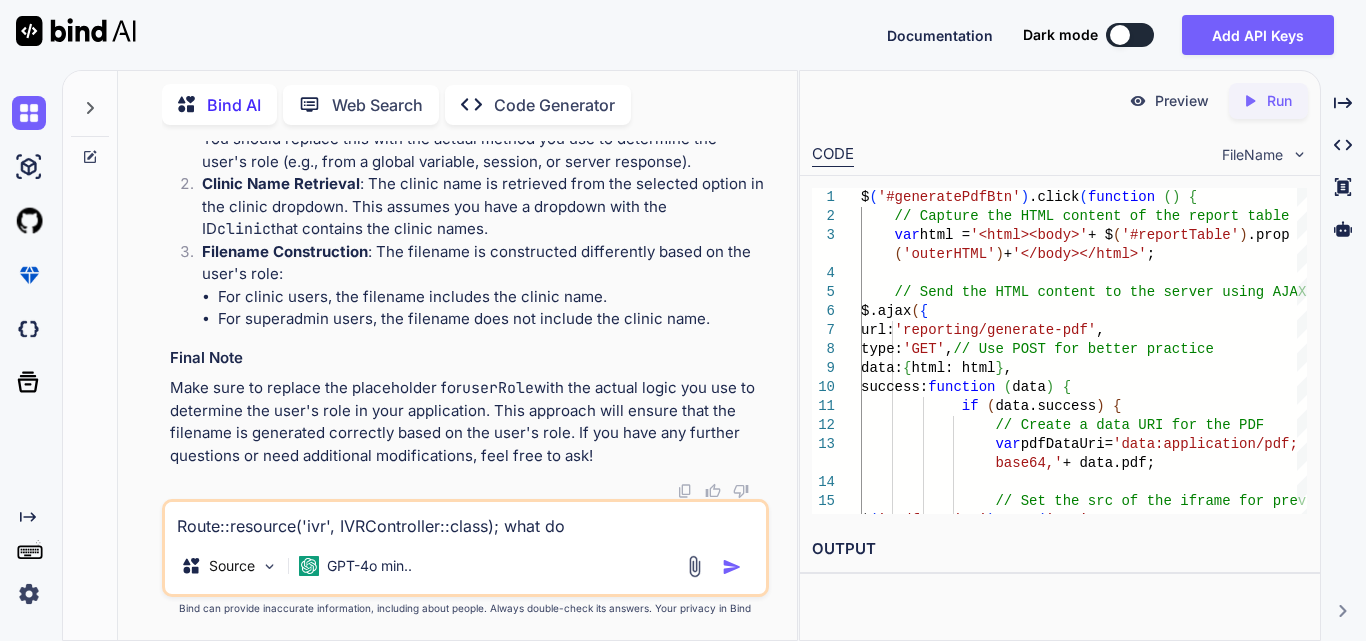 type on "Route::resource('ivr', IVRController::class); what doe" 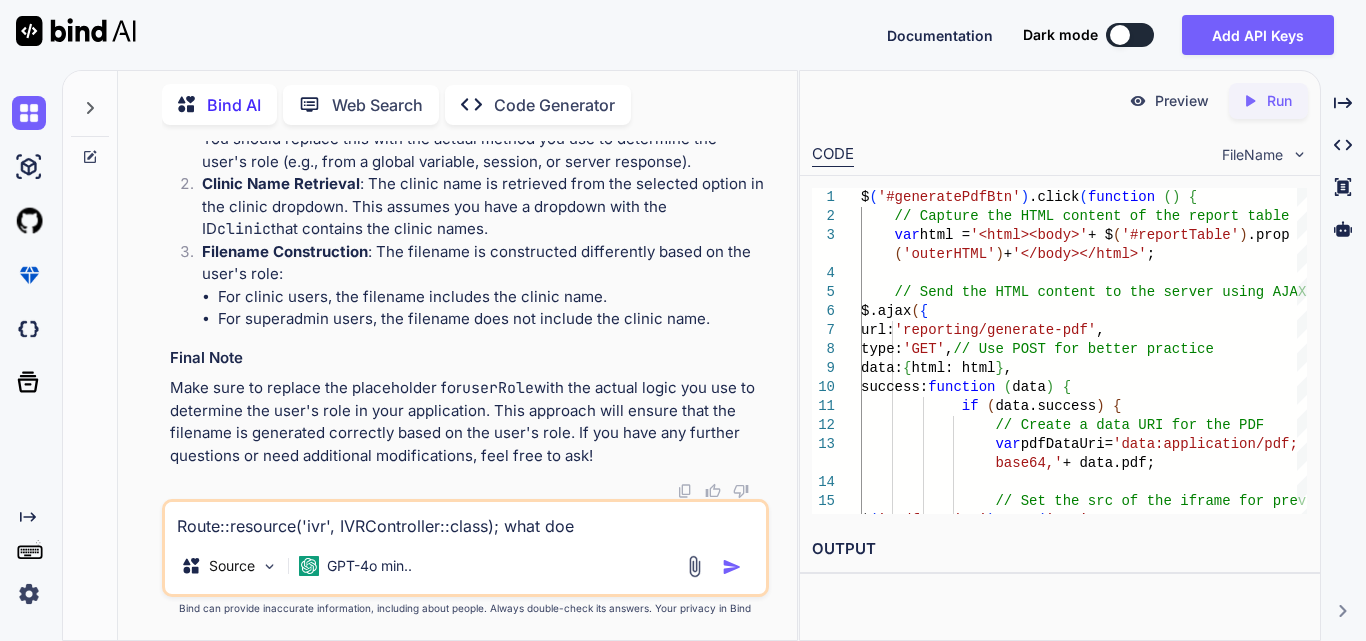 type on "Route::resource('ivr', IVRController::class); what does" 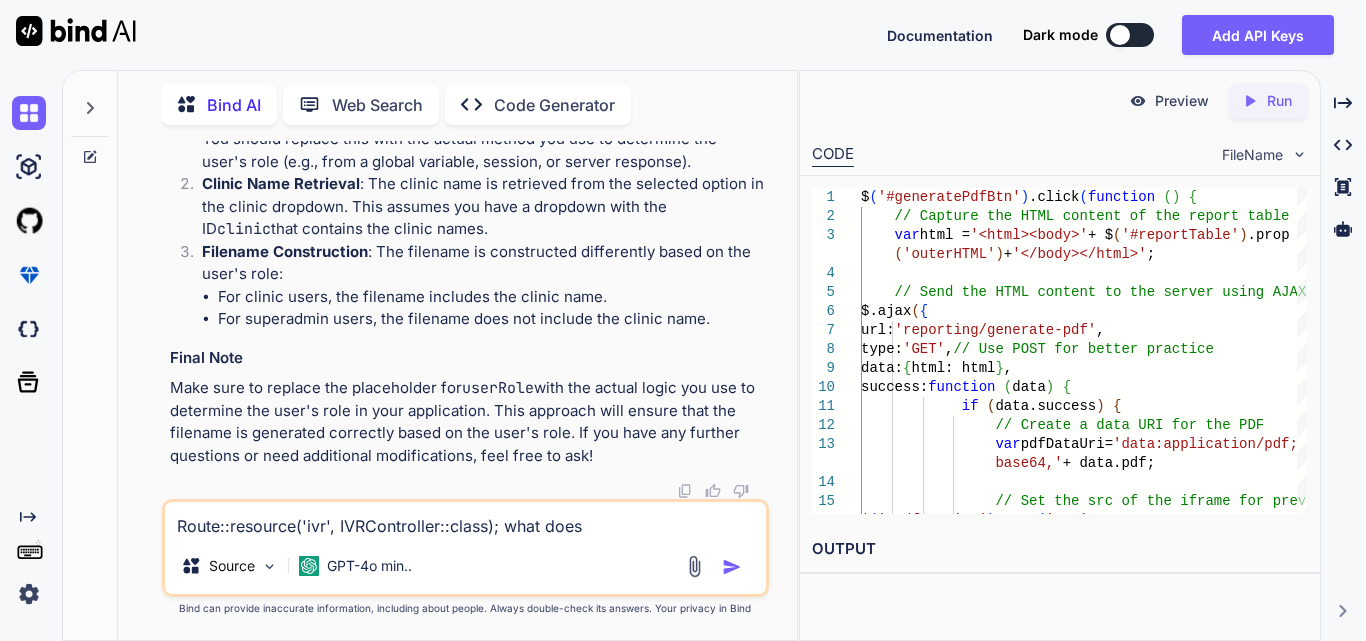 type on "Route::resource('ivr', IVRController::class); what does" 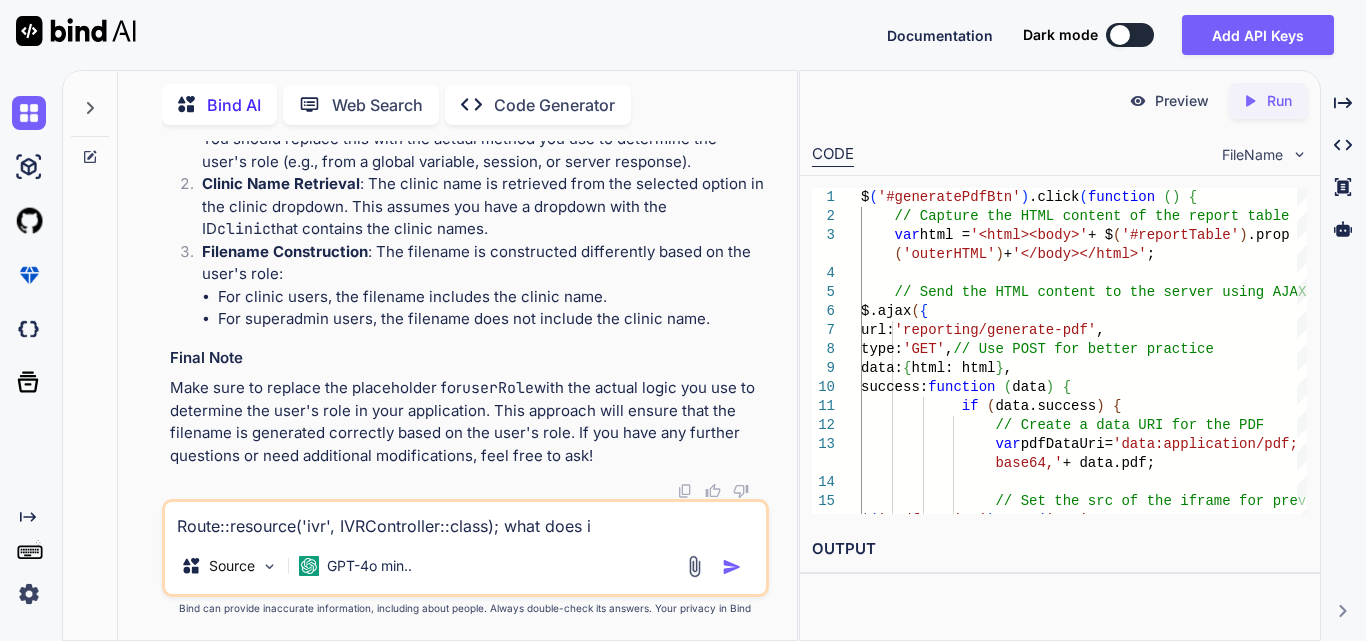 type on "Route::resource('ivr', IVRController::class); what does it" 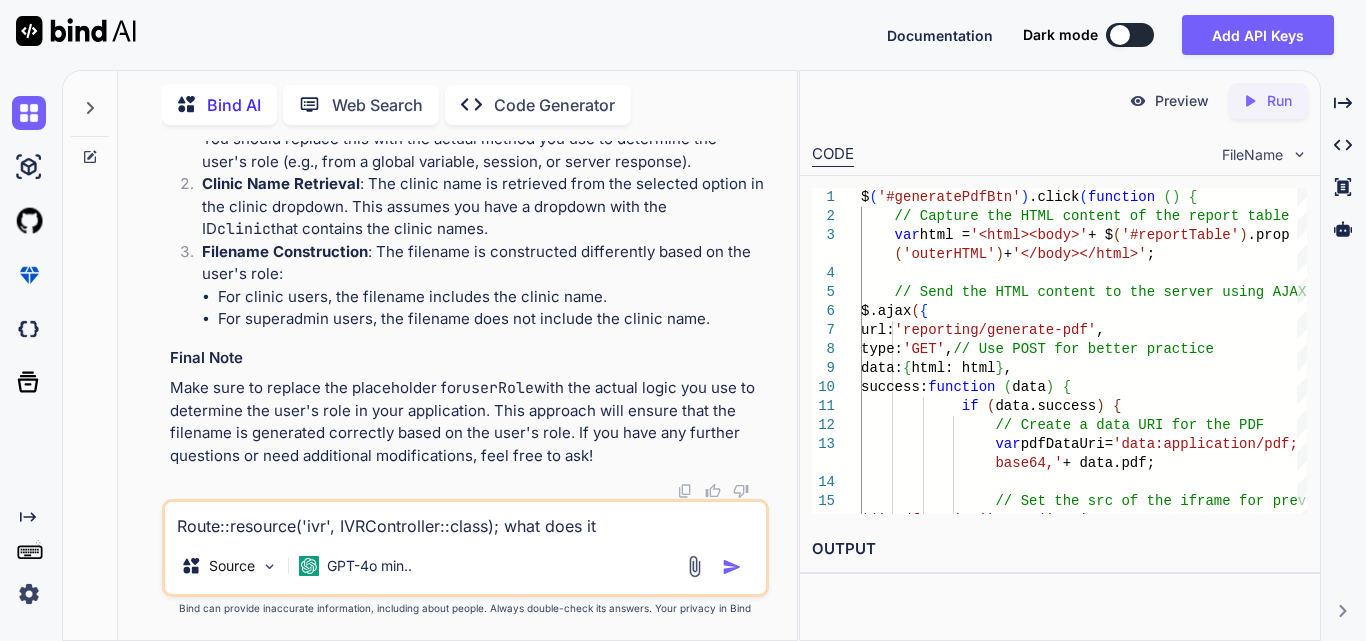 type on "Route::resource('ivr', IVRController::class); what does it" 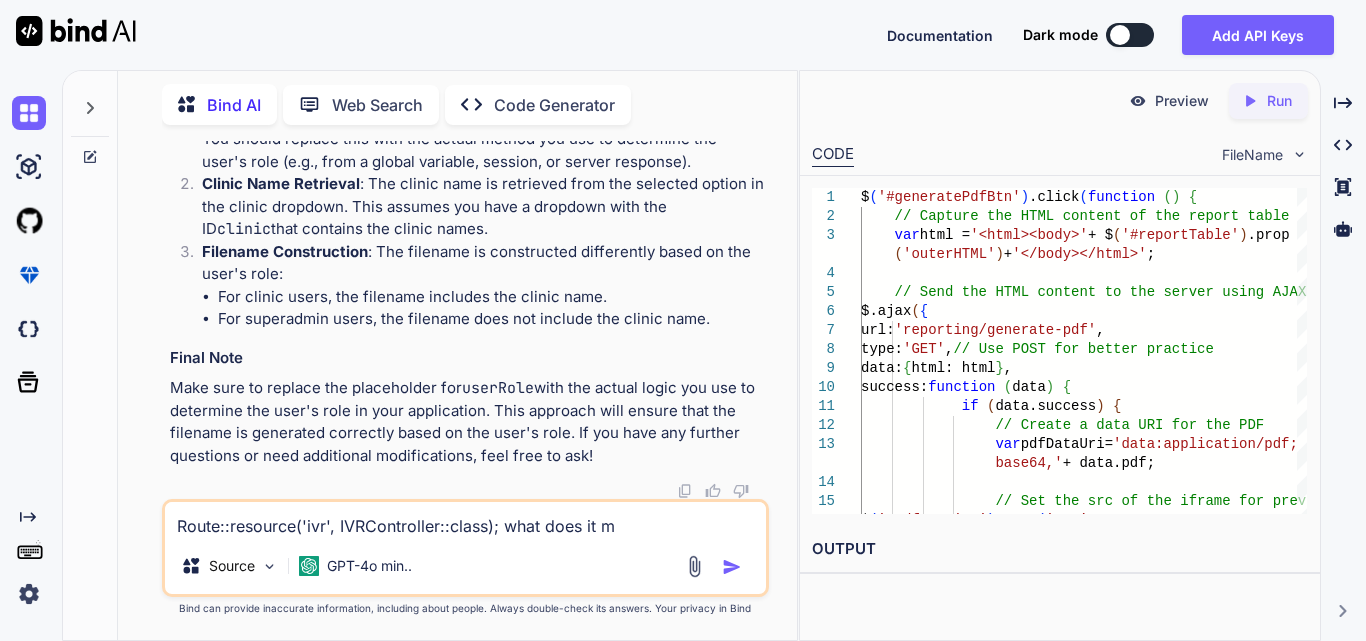 type on "Route::resource('ivr', IVRController::class); what does it me" 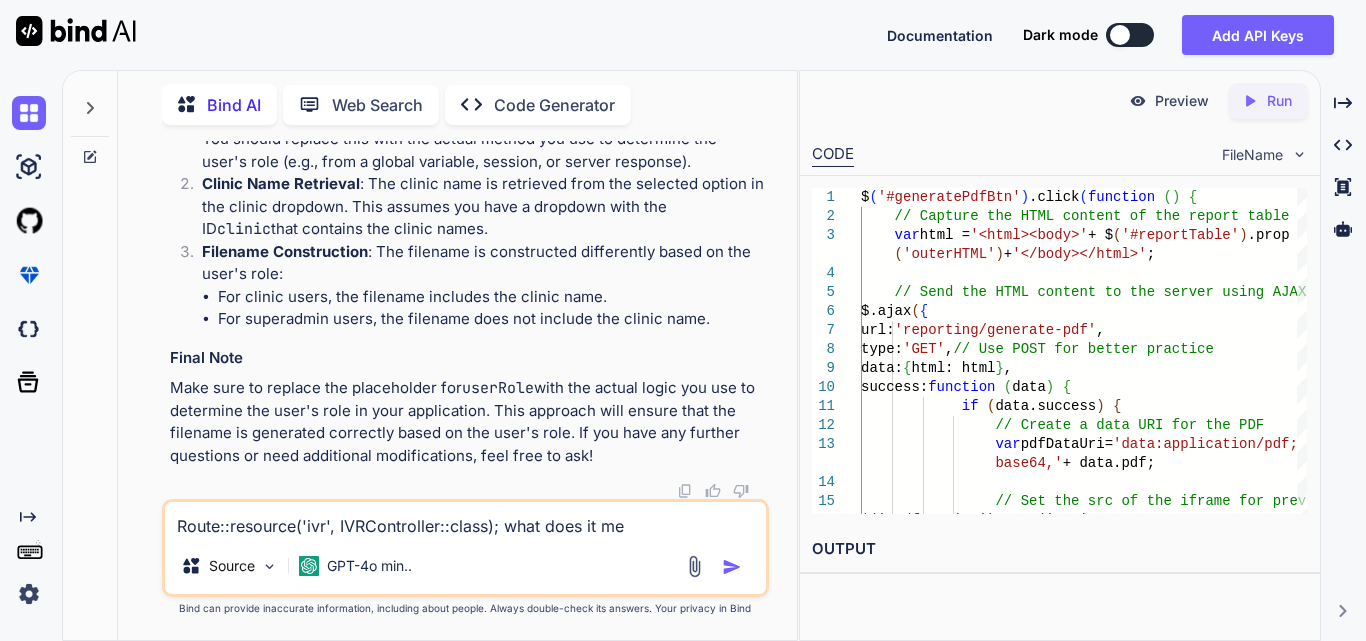 type on "Route::resource('ivr', IVRController::class); what does it mea" 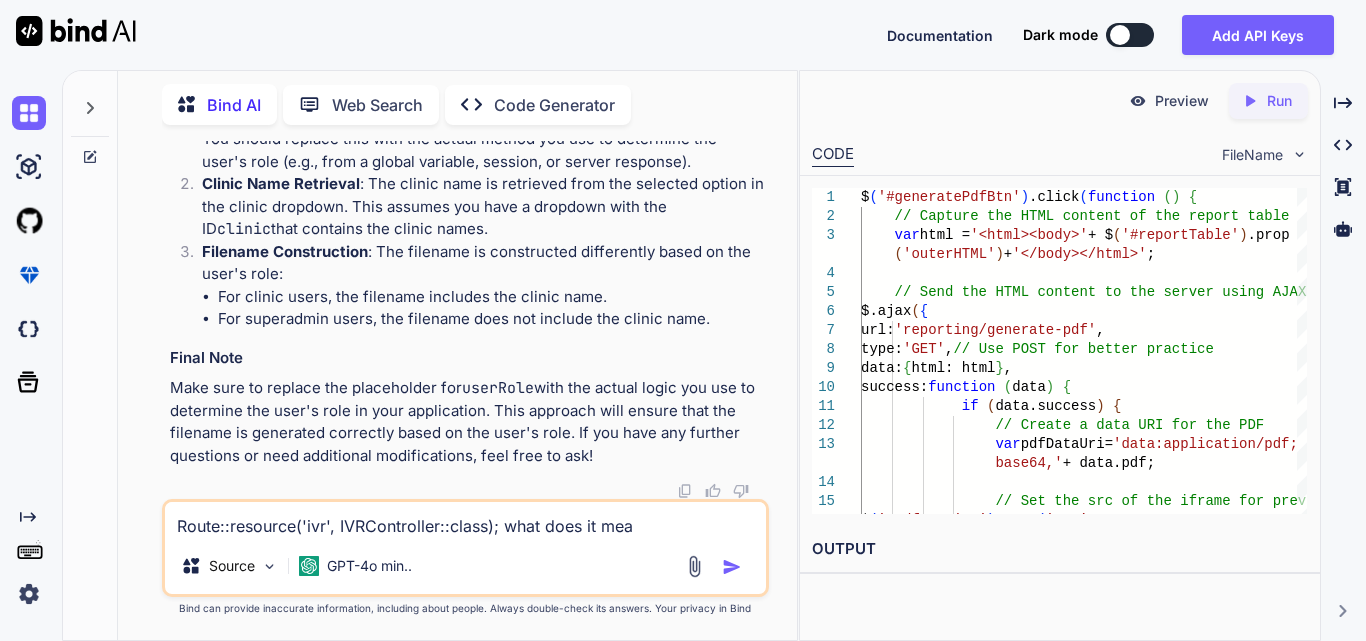 type on "Route::resource('ivr', IVRController::class); what does it mean" 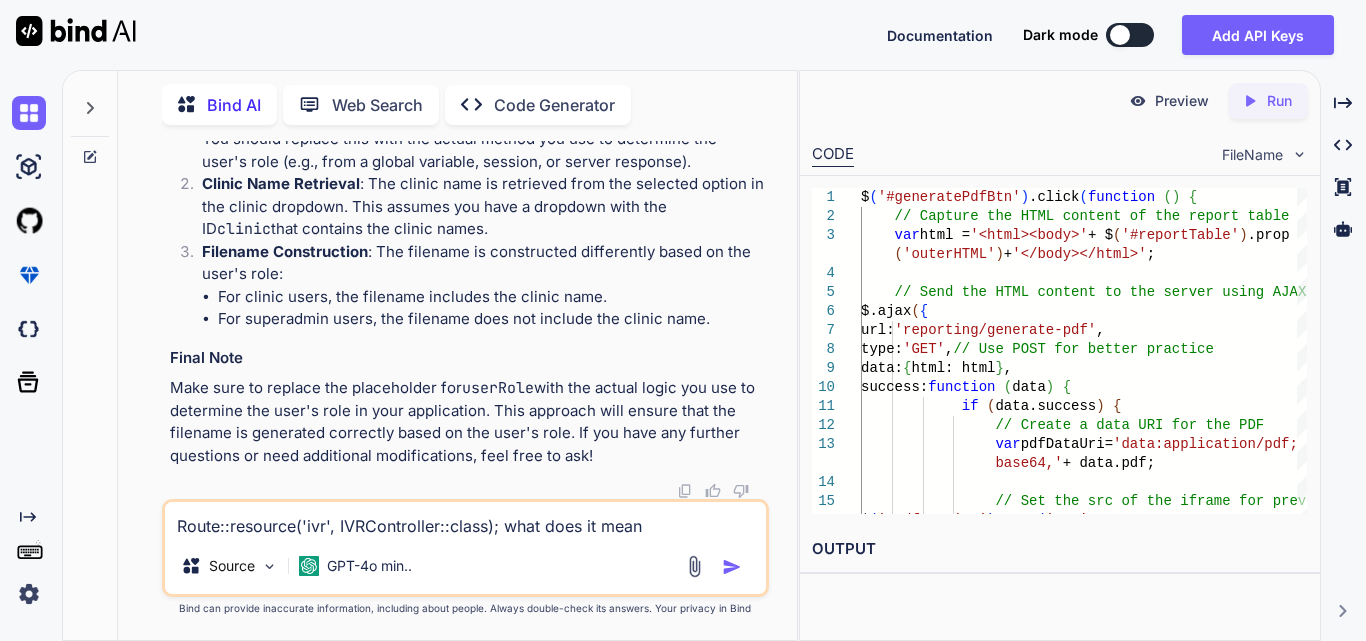 type on "Route::resource('ivr', IVRController::class); what does it mean" 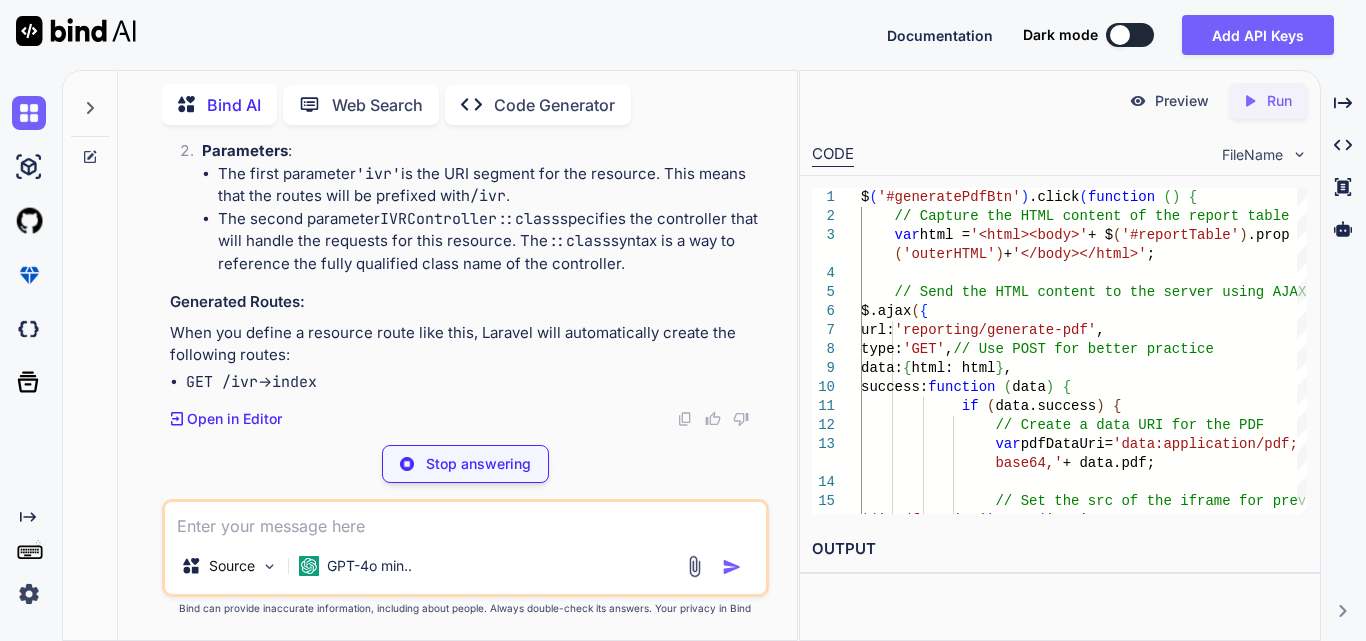 scroll, scrollTop: 199794, scrollLeft: 0, axis: vertical 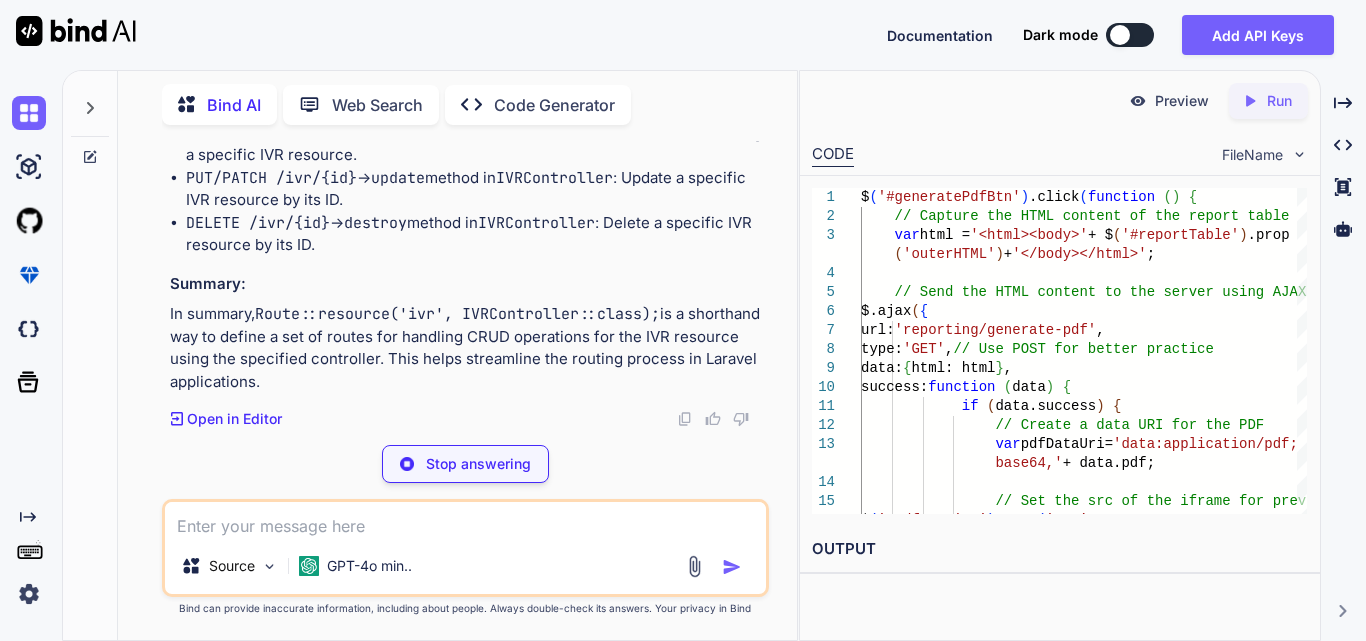 type on "x" 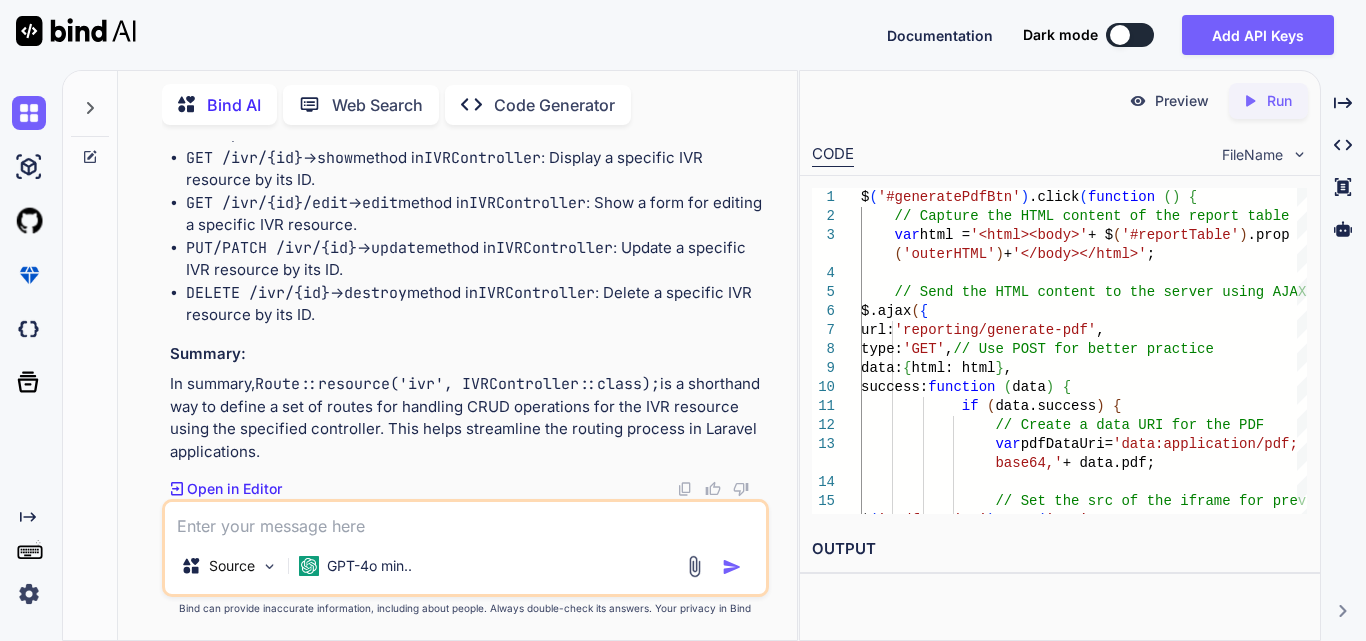 scroll, scrollTop: 200094, scrollLeft: 0, axis: vertical 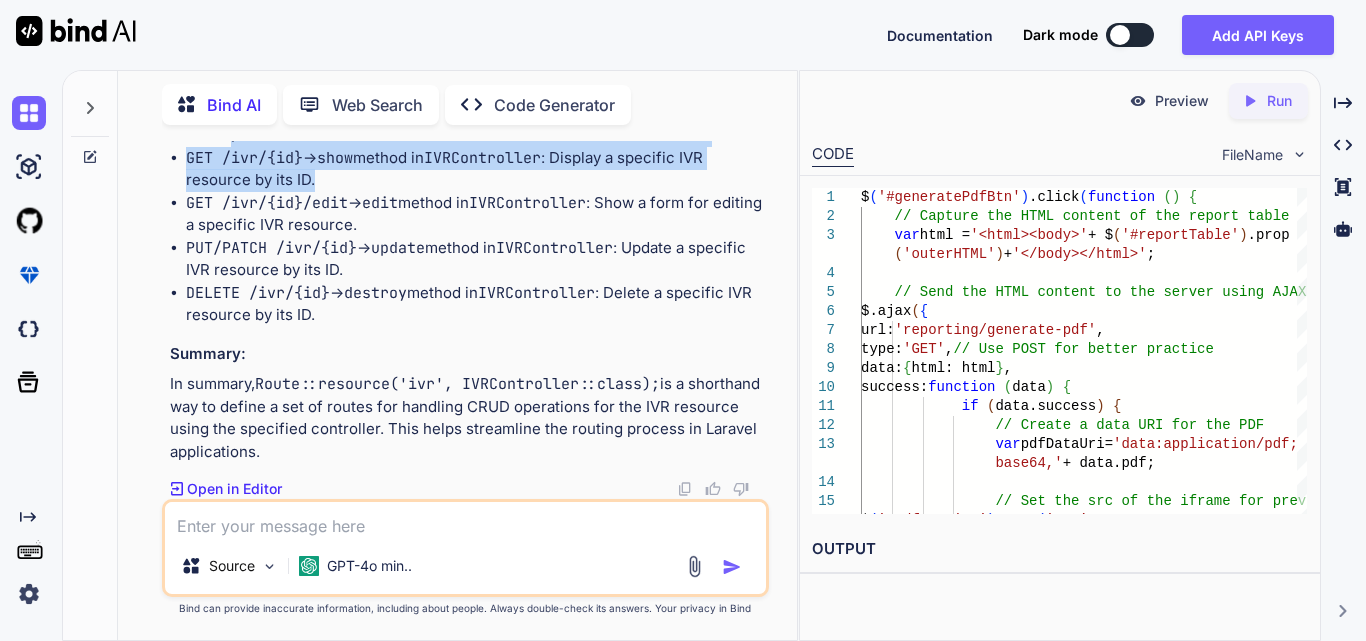 drag, startPoint x: 228, startPoint y: 346, endPoint x: 338, endPoint y: 387, distance: 117.3925 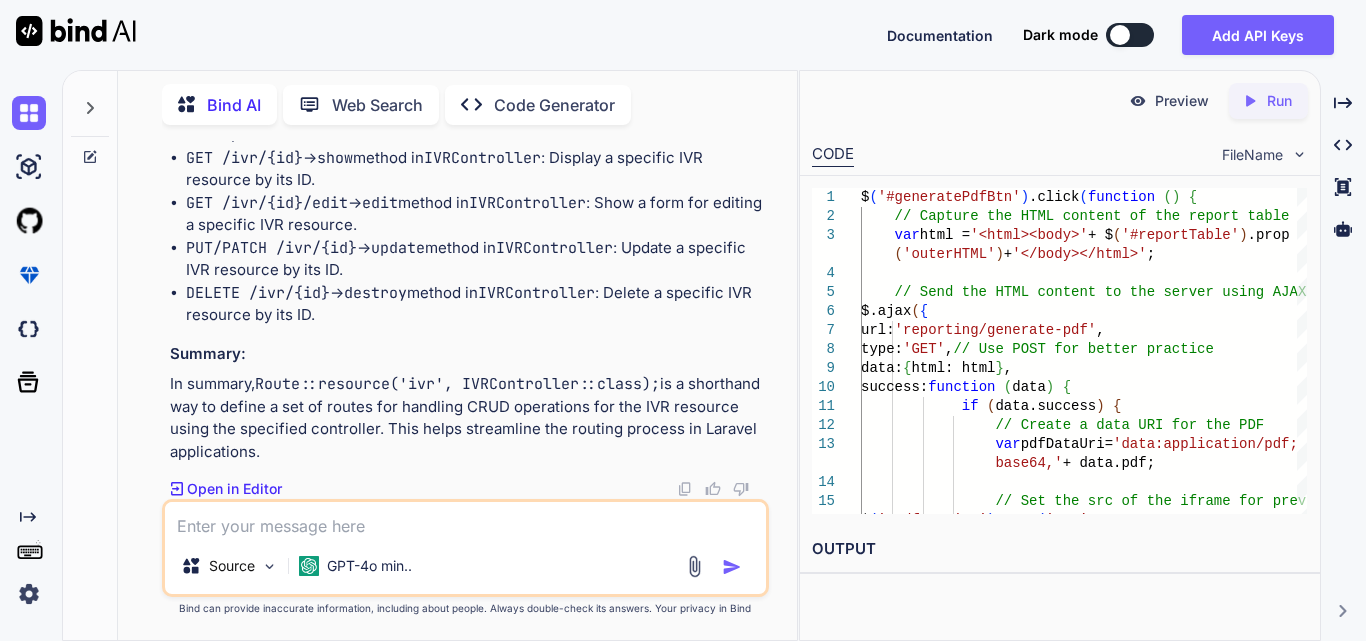 scroll, scrollTop: 200304, scrollLeft: 0, axis: vertical 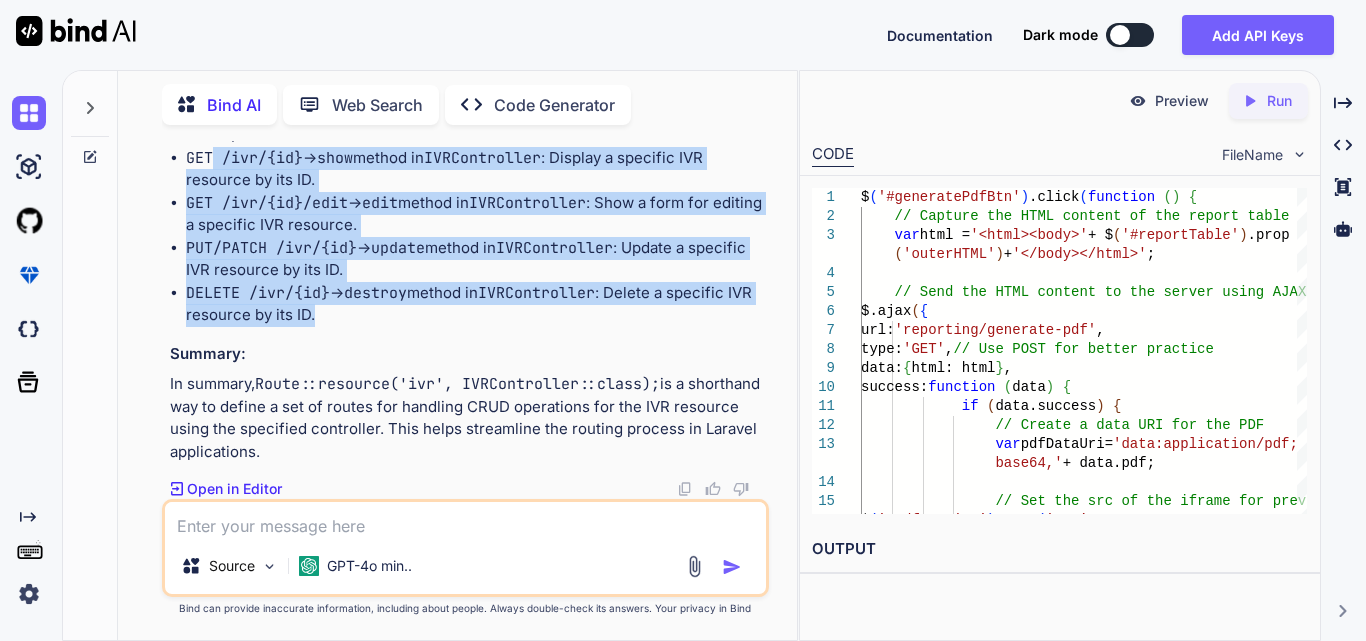 drag, startPoint x: 213, startPoint y: 157, endPoint x: 346, endPoint y: 324, distance: 213.49005 